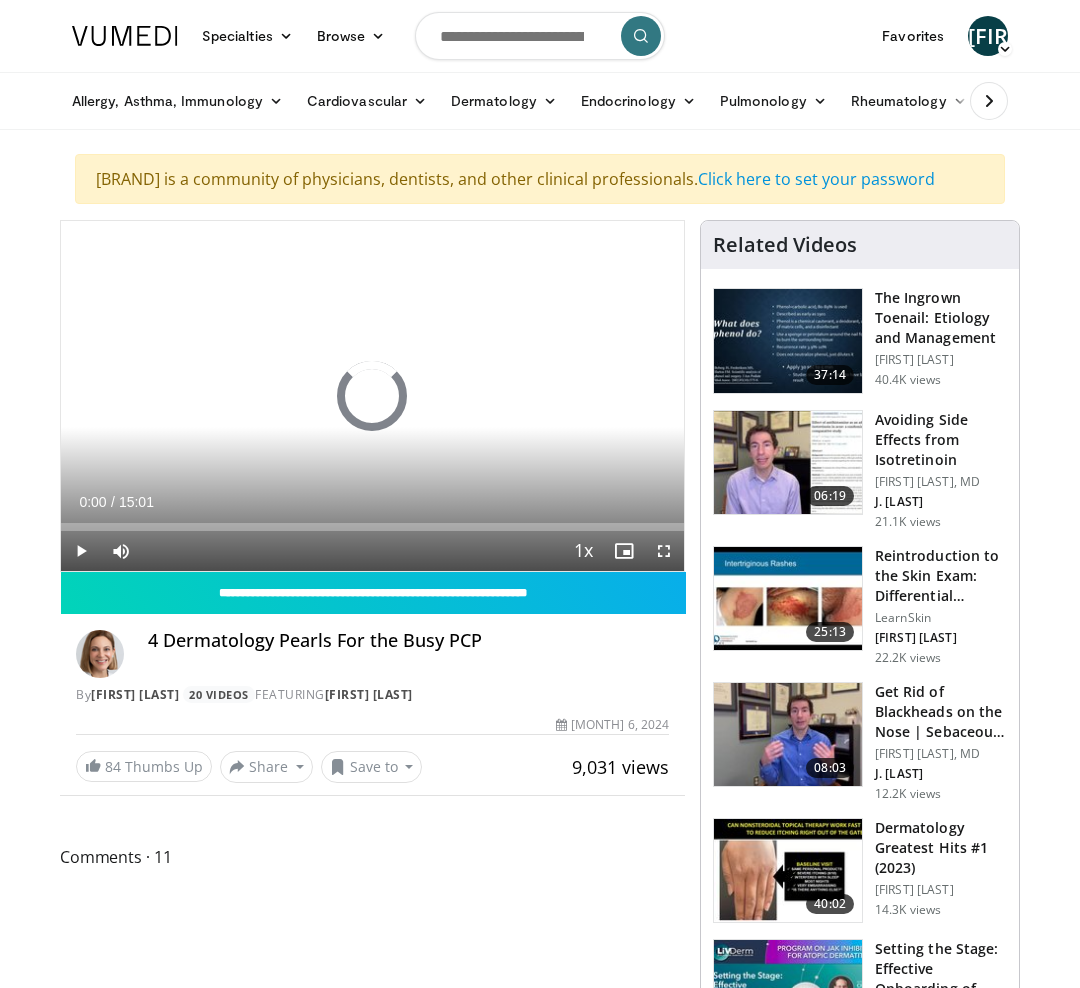 scroll, scrollTop: 0, scrollLeft: 0, axis: both 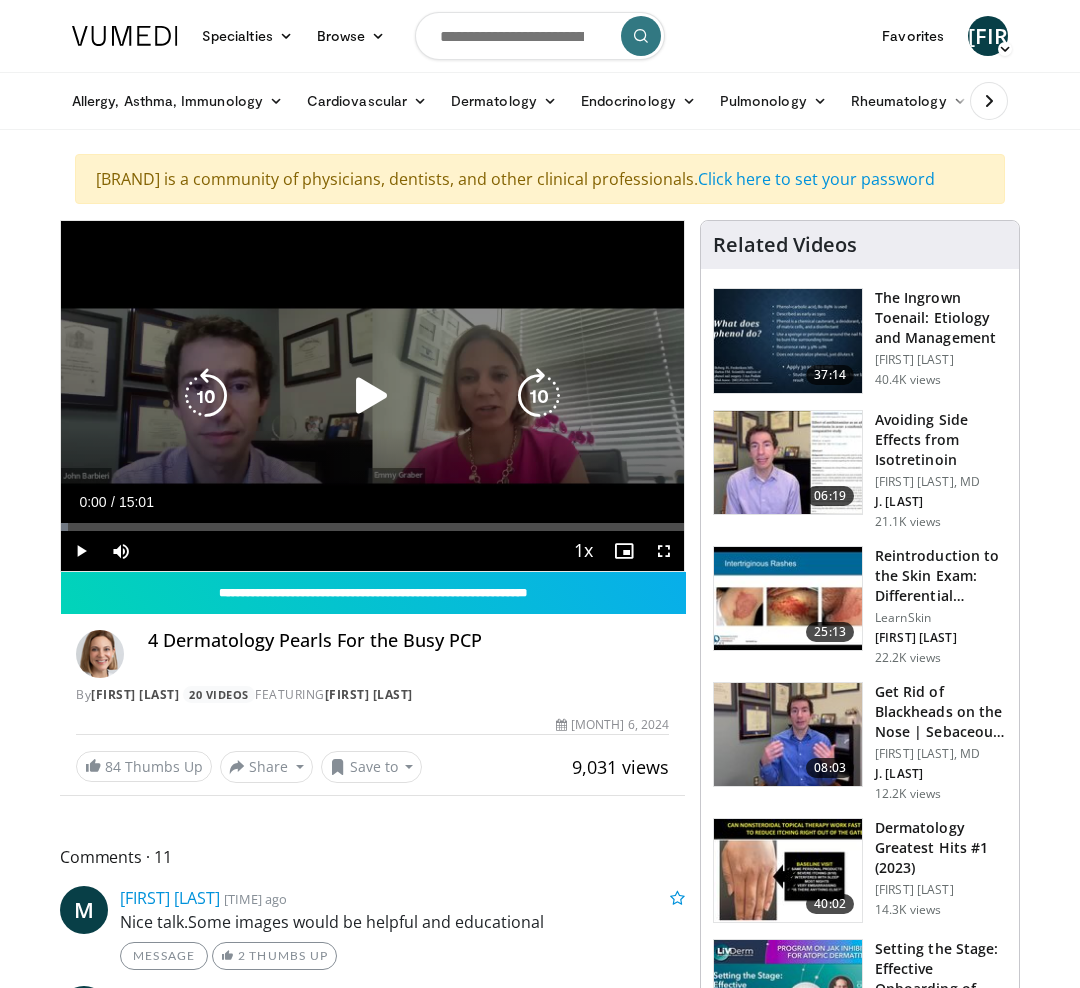 click at bounding box center (539, 396) 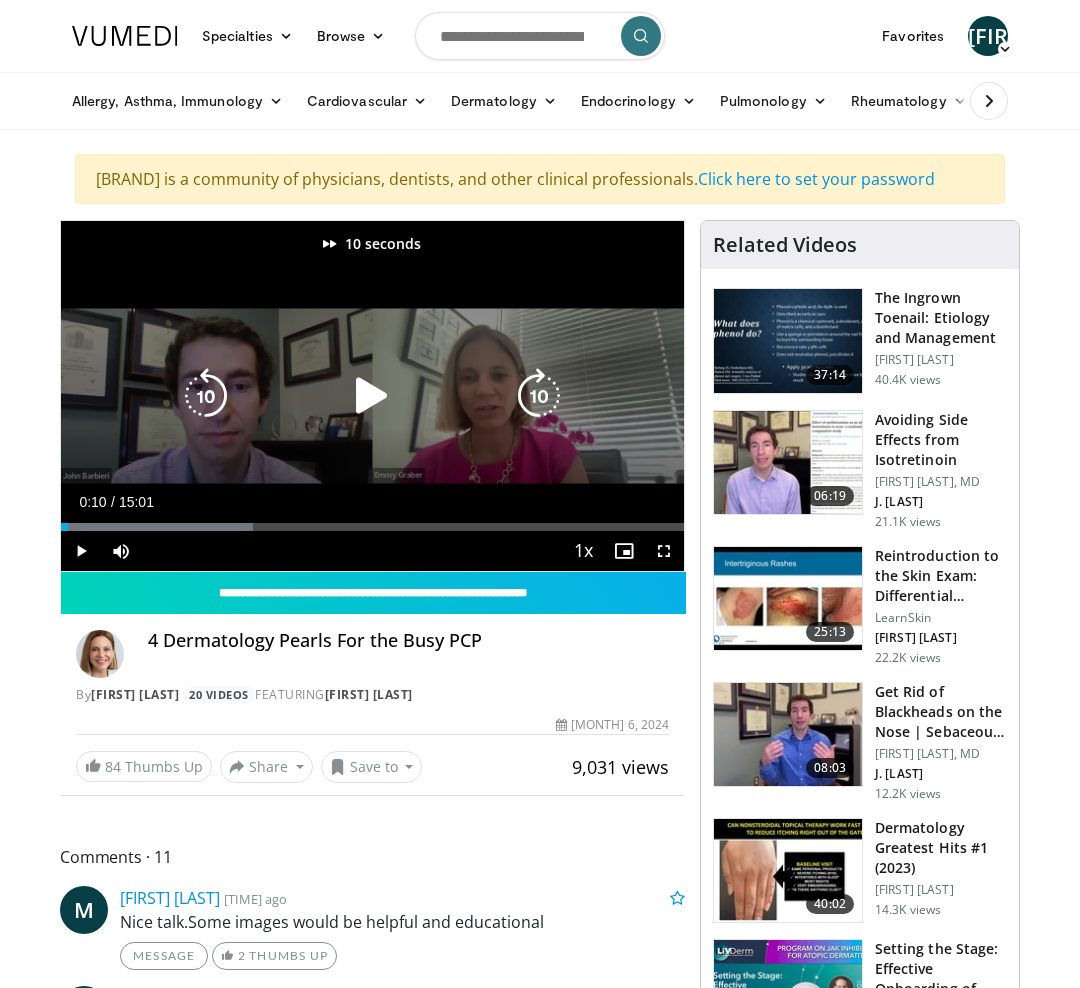 click at bounding box center (372, 396) 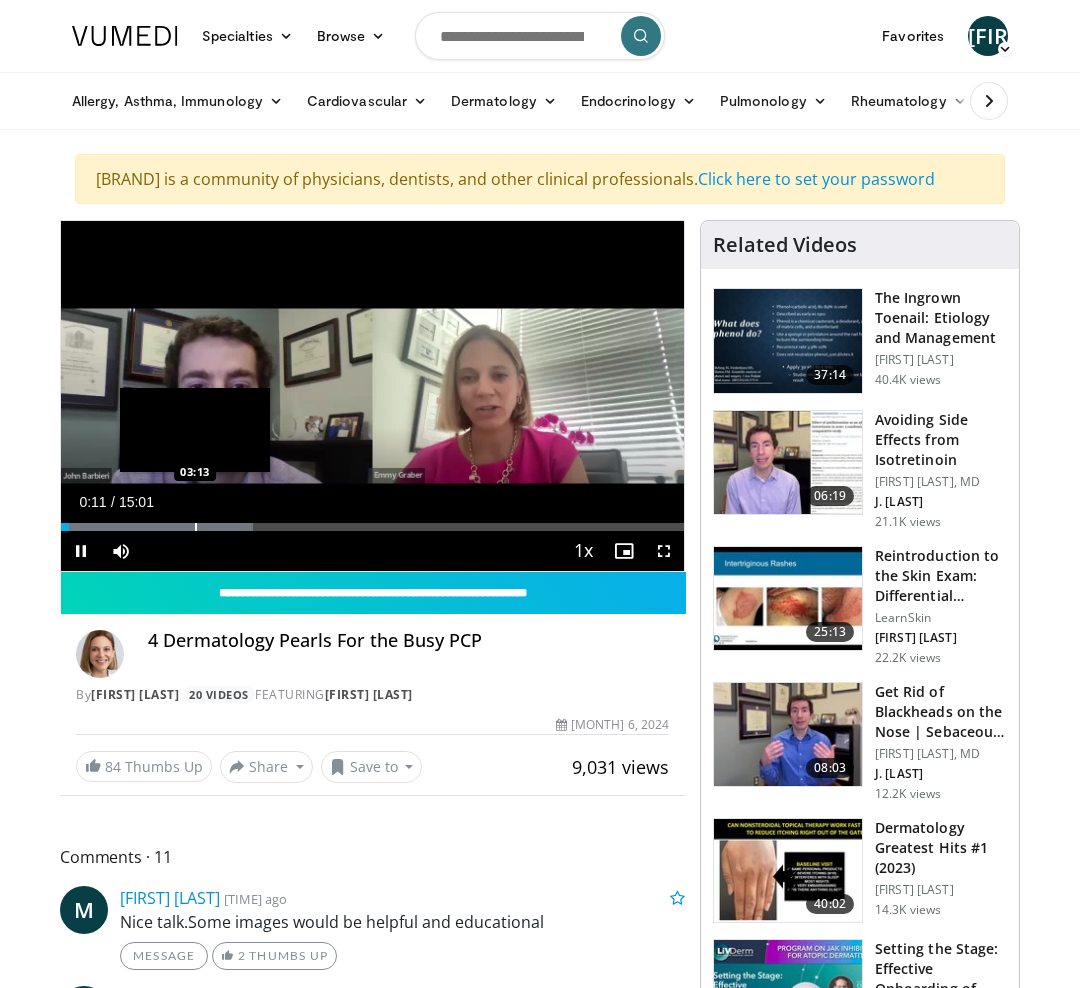 click at bounding box center [196, 527] 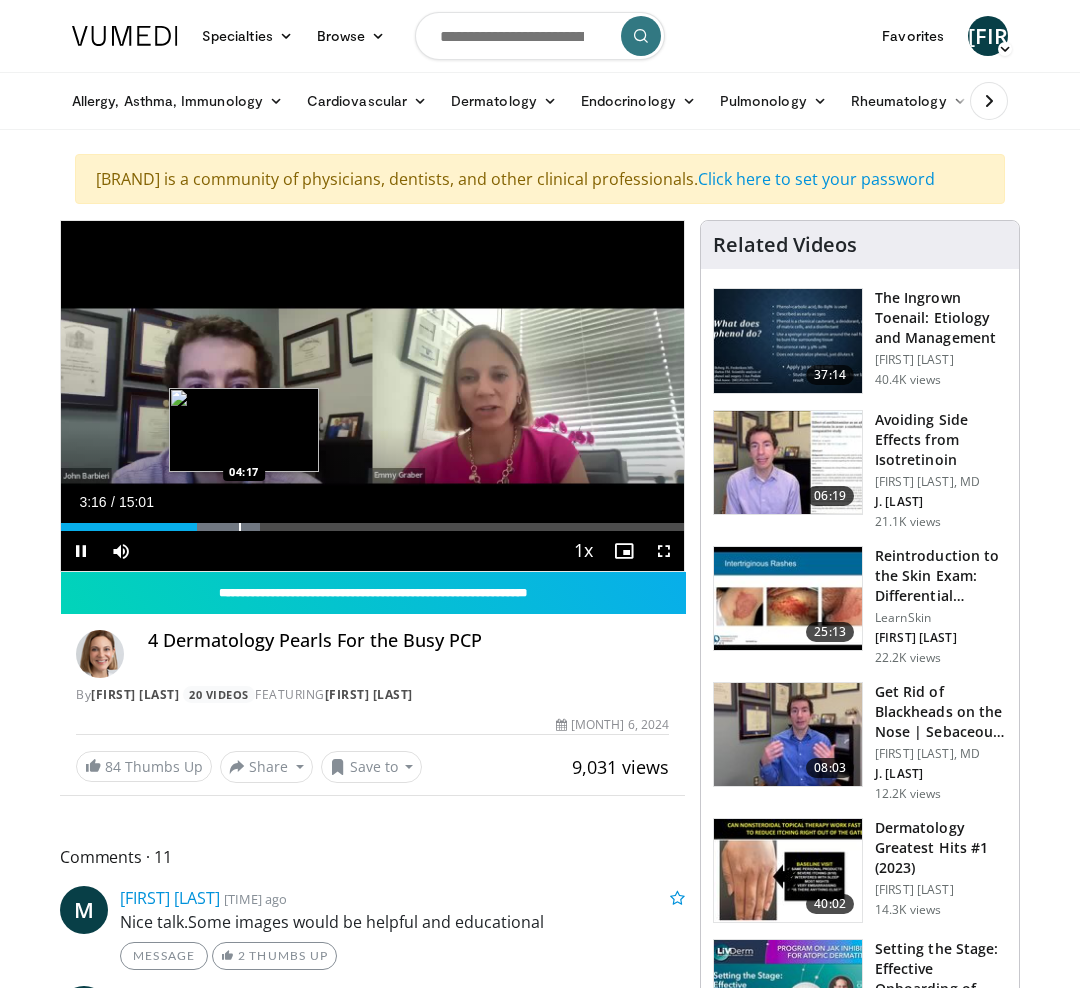 click at bounding box center [240, 527] 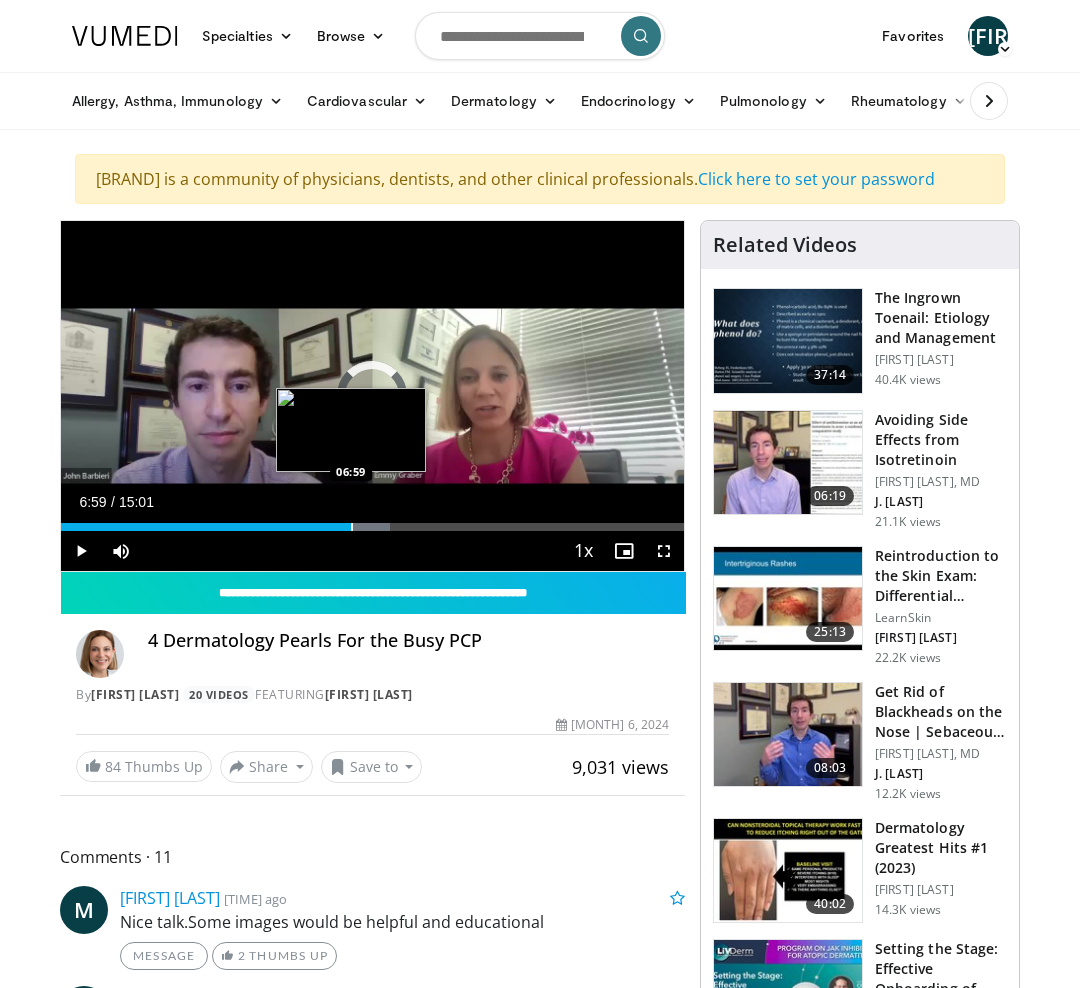 click at bounding box center [352, 527] 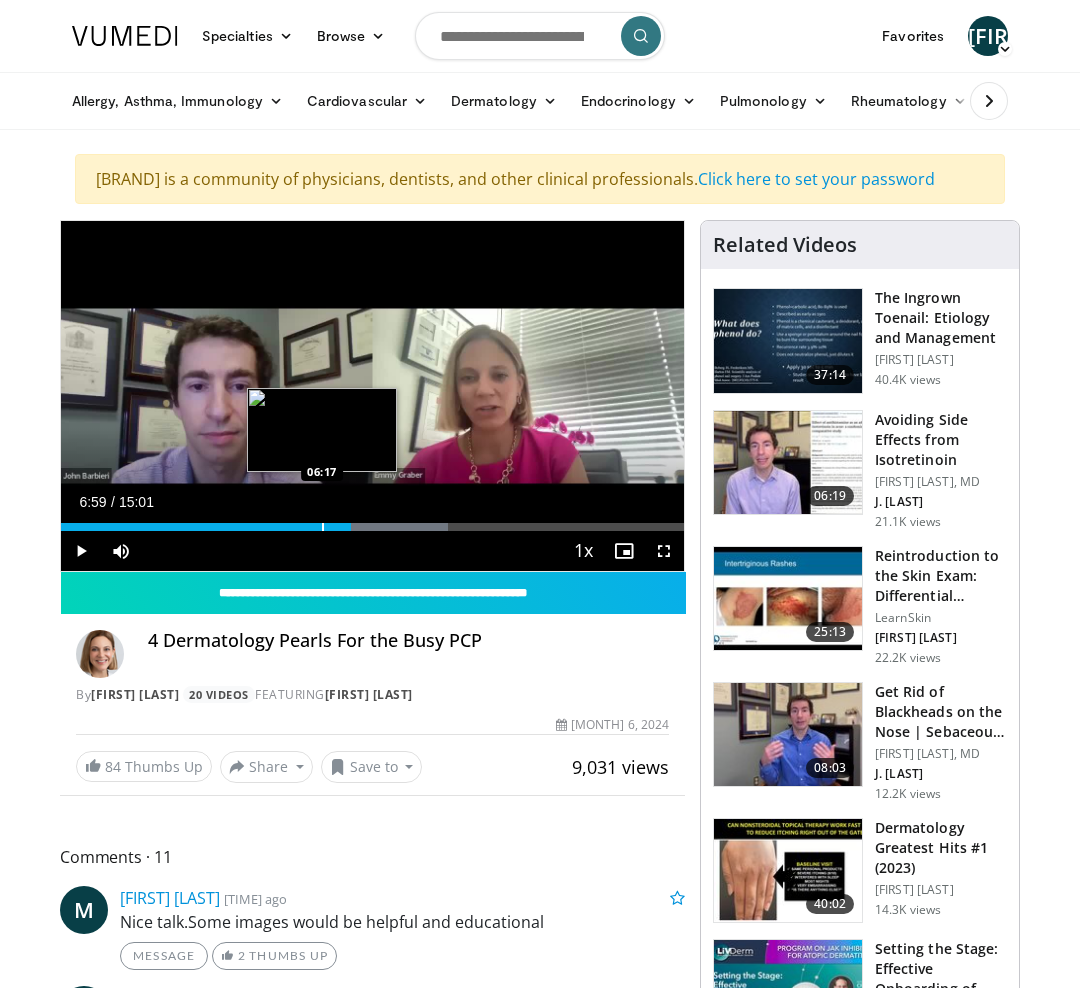 click at bounding box center (323, 527) 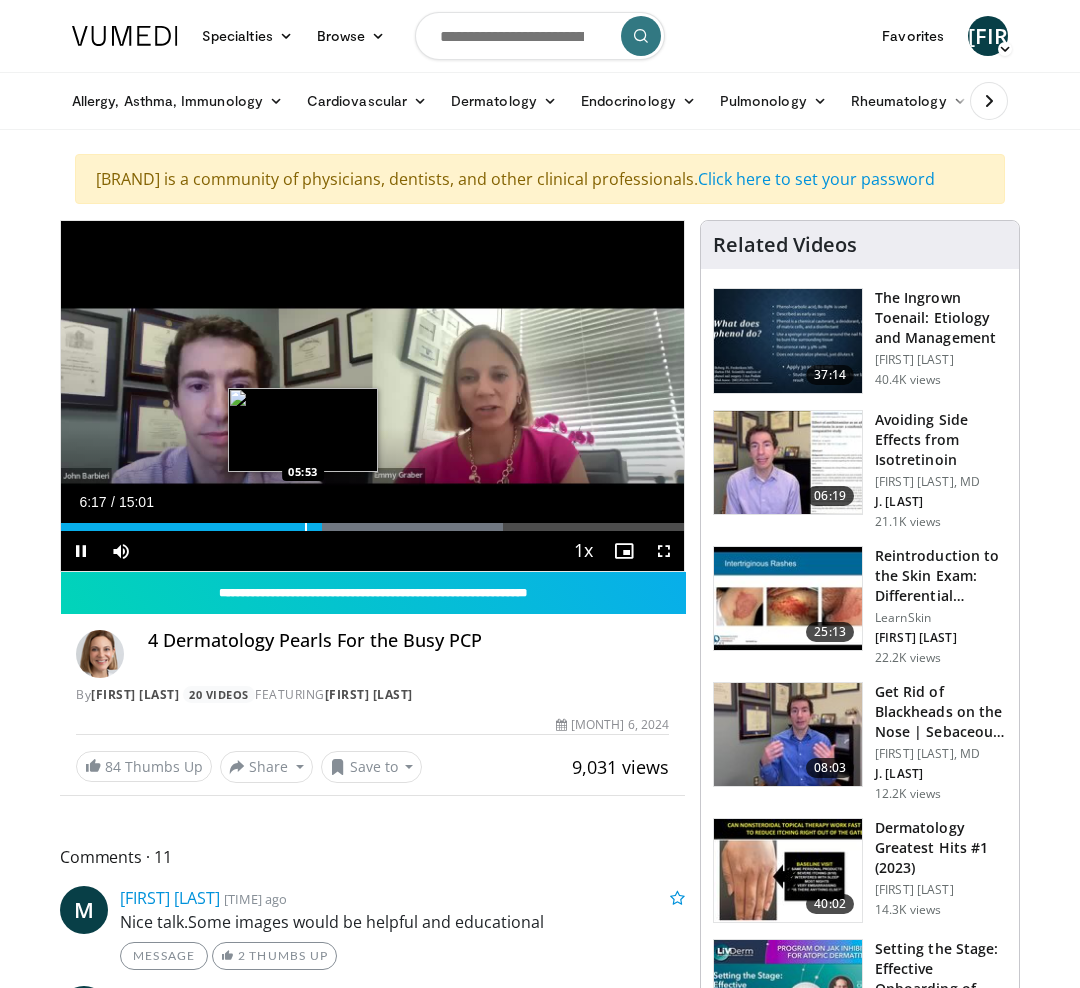 click on "Loaded :  70.98% 06:17 05:53" at bounding box center (372, 521) 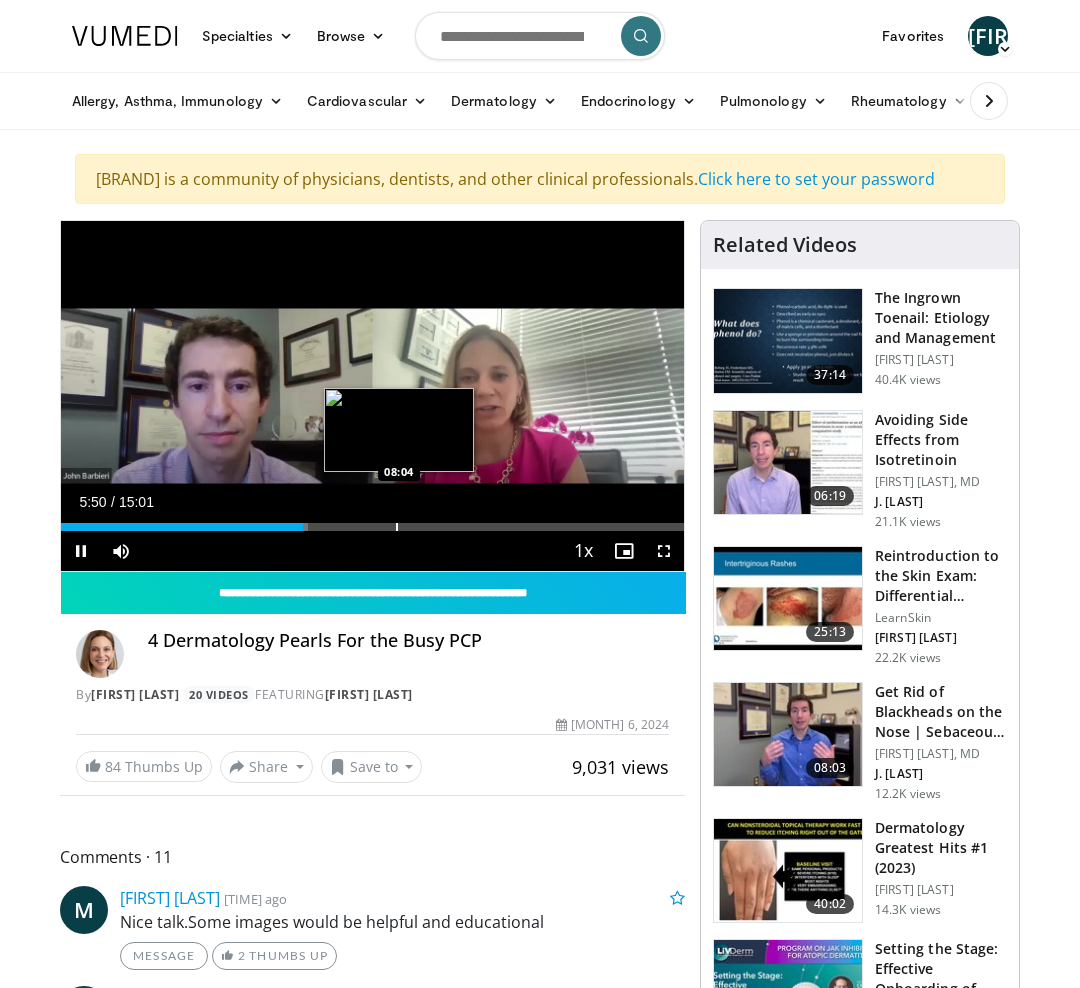 click at bounding box center [397, 527] 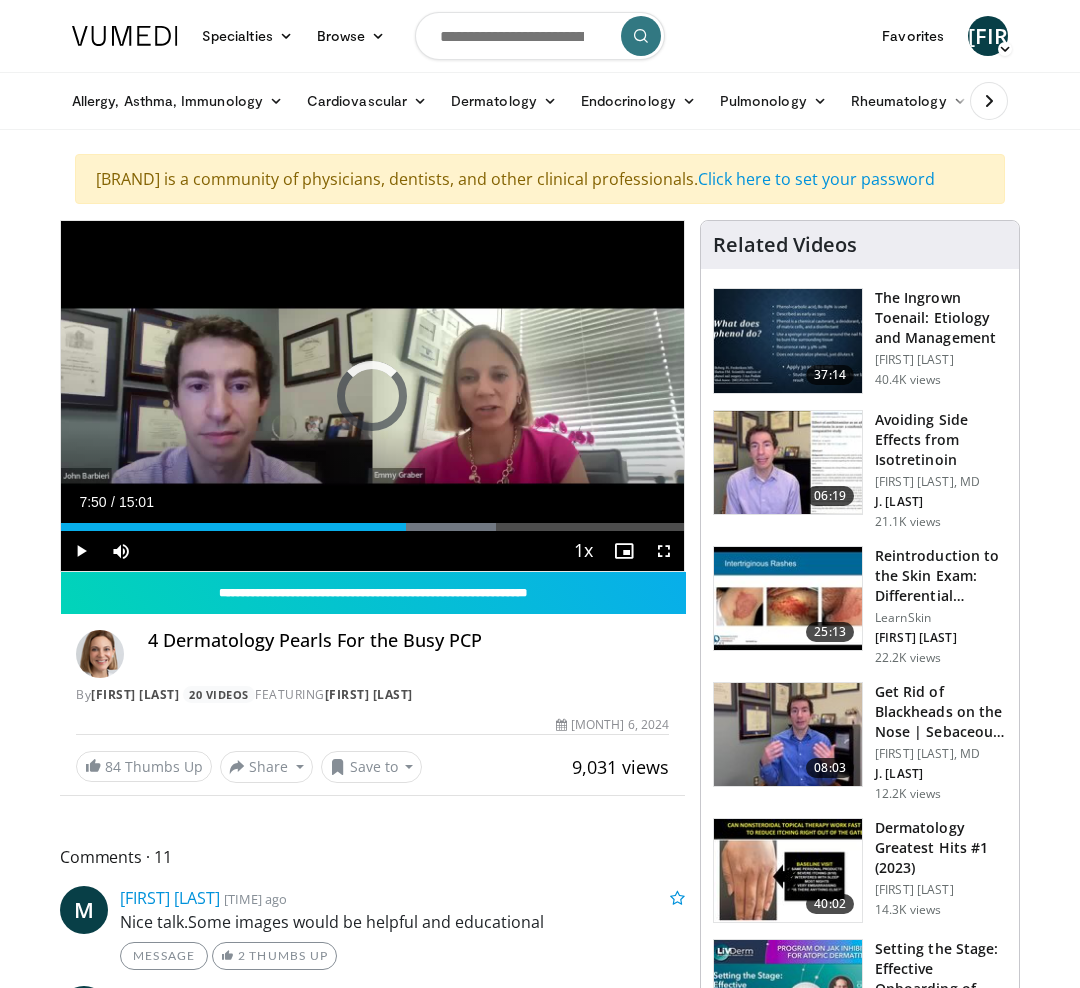 click at bounding box center (387, 527) 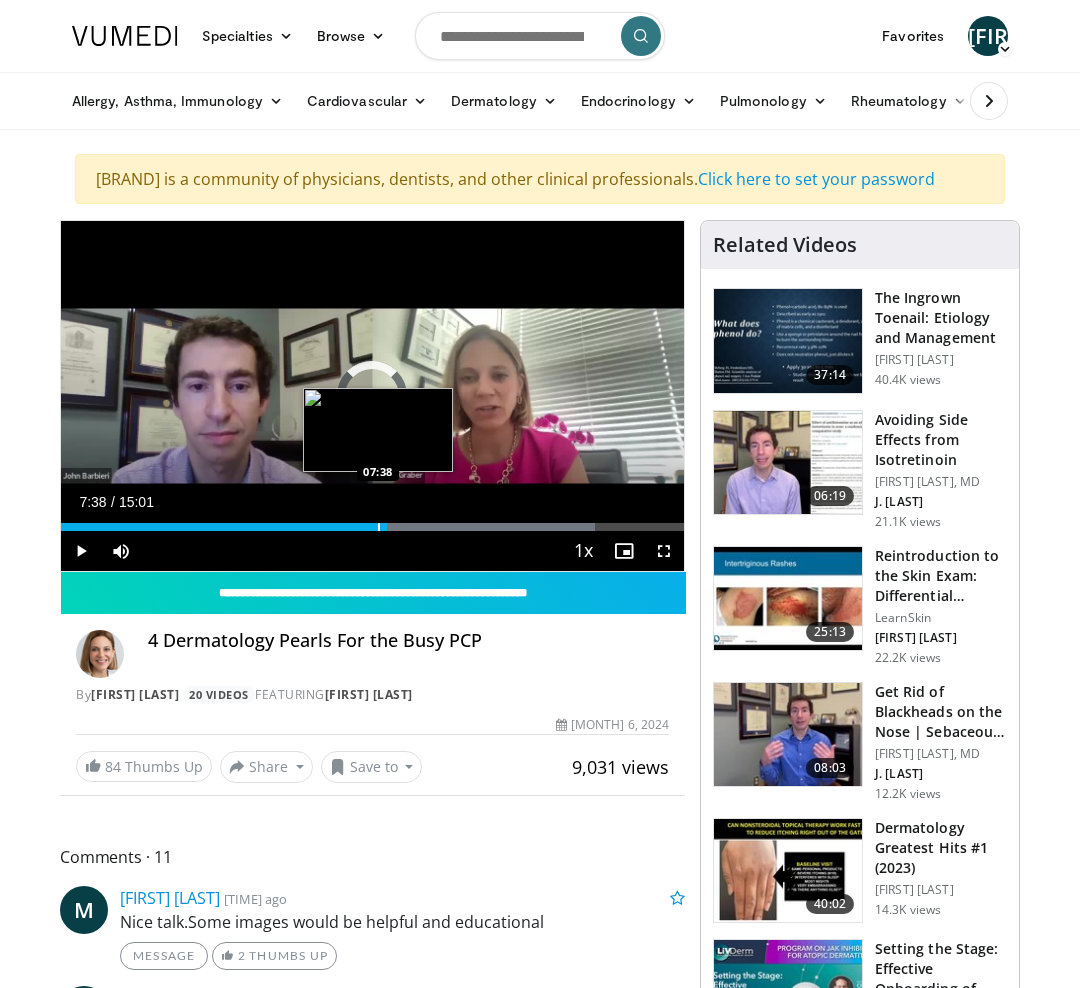 click at bounding box center [379, 527] 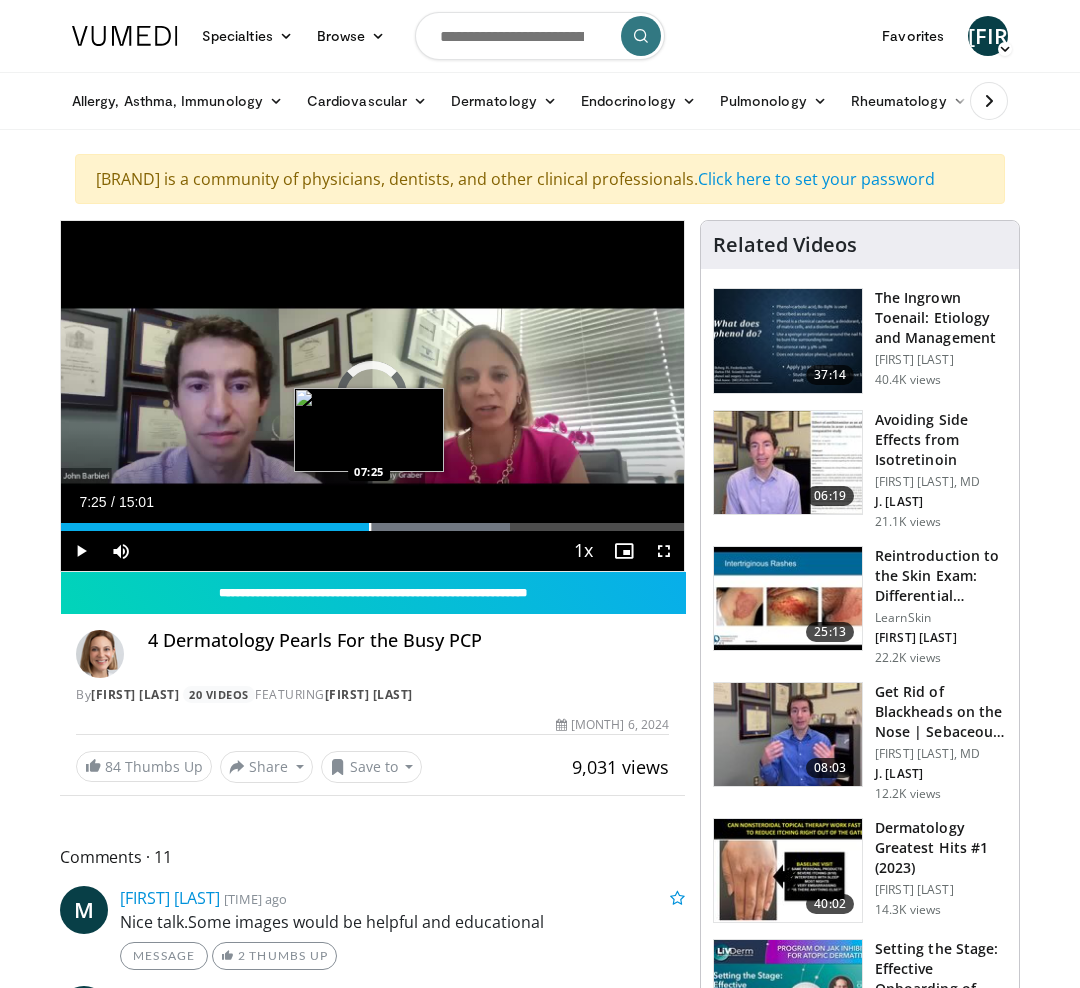 click at bounding box center [370, 527] 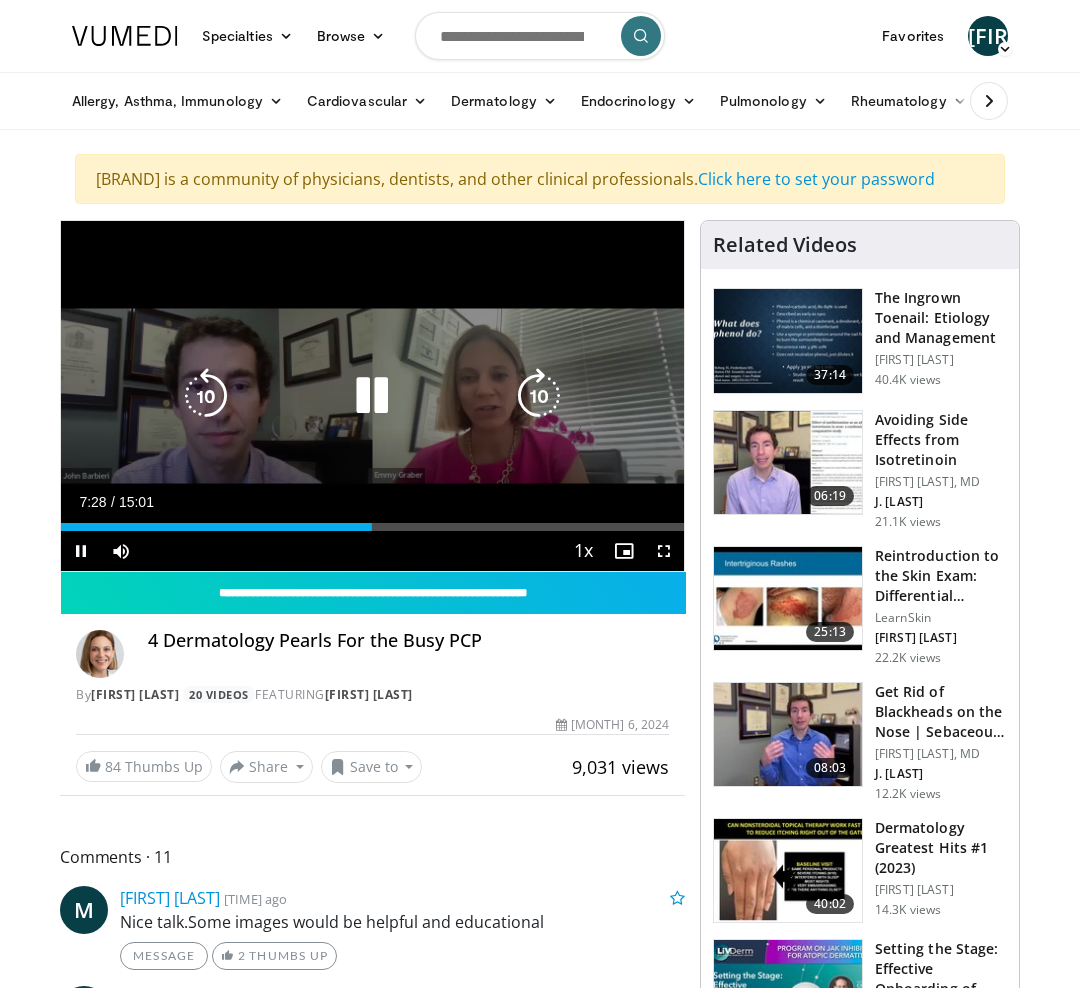 click on "10 seconds
Tap to unmute" at bounding box center [372, 396] 